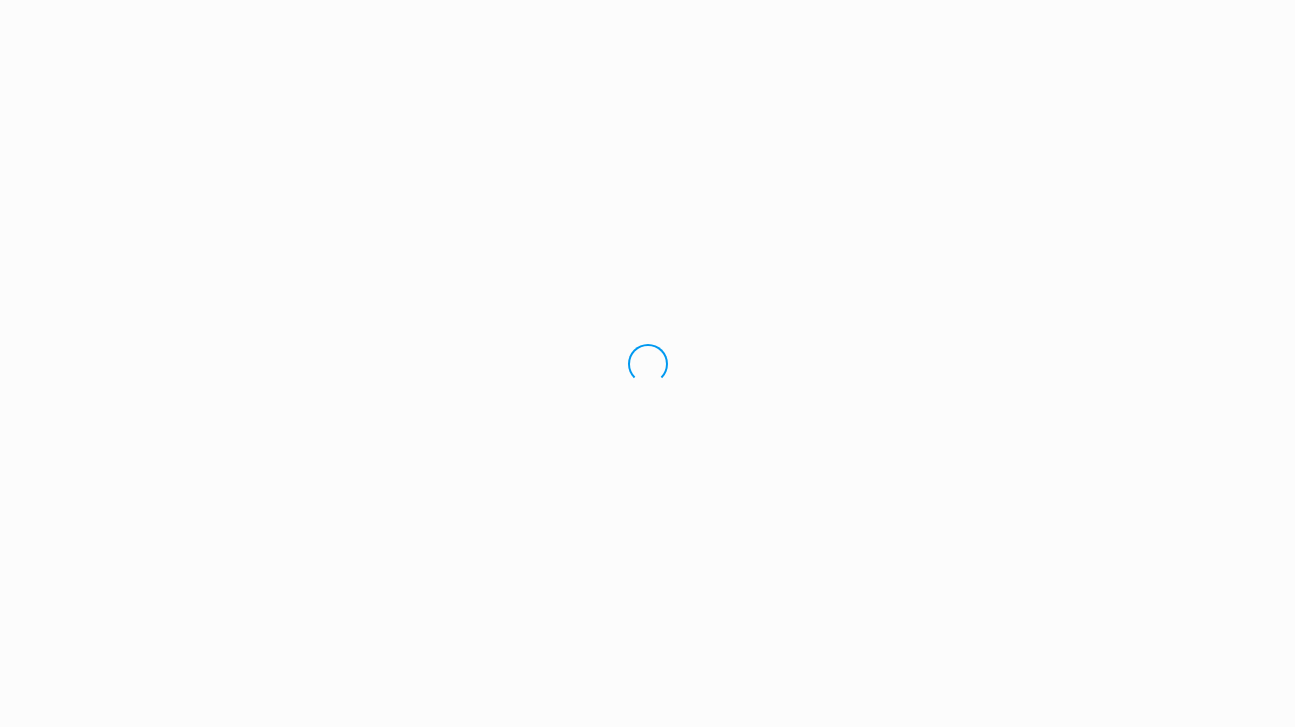 scroll, scrollTop: 0, scrollLeft: 0, axis: both 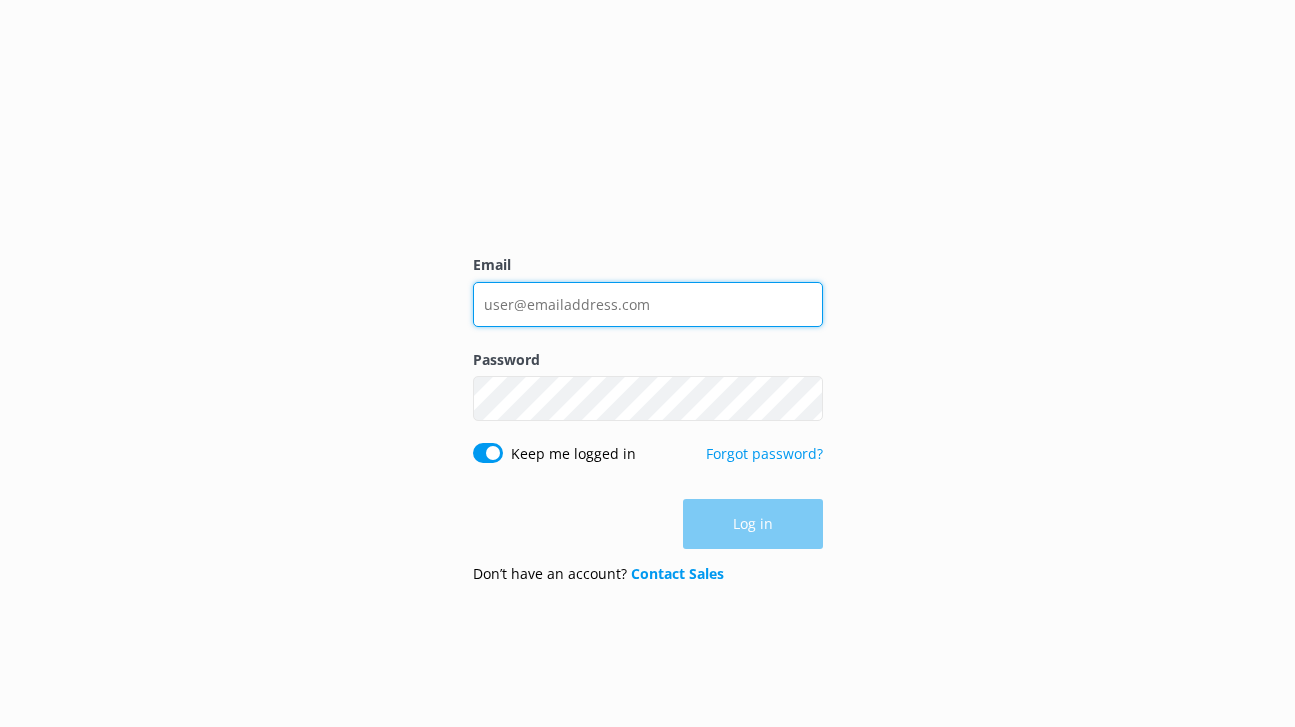 type on "[EMAIL]" 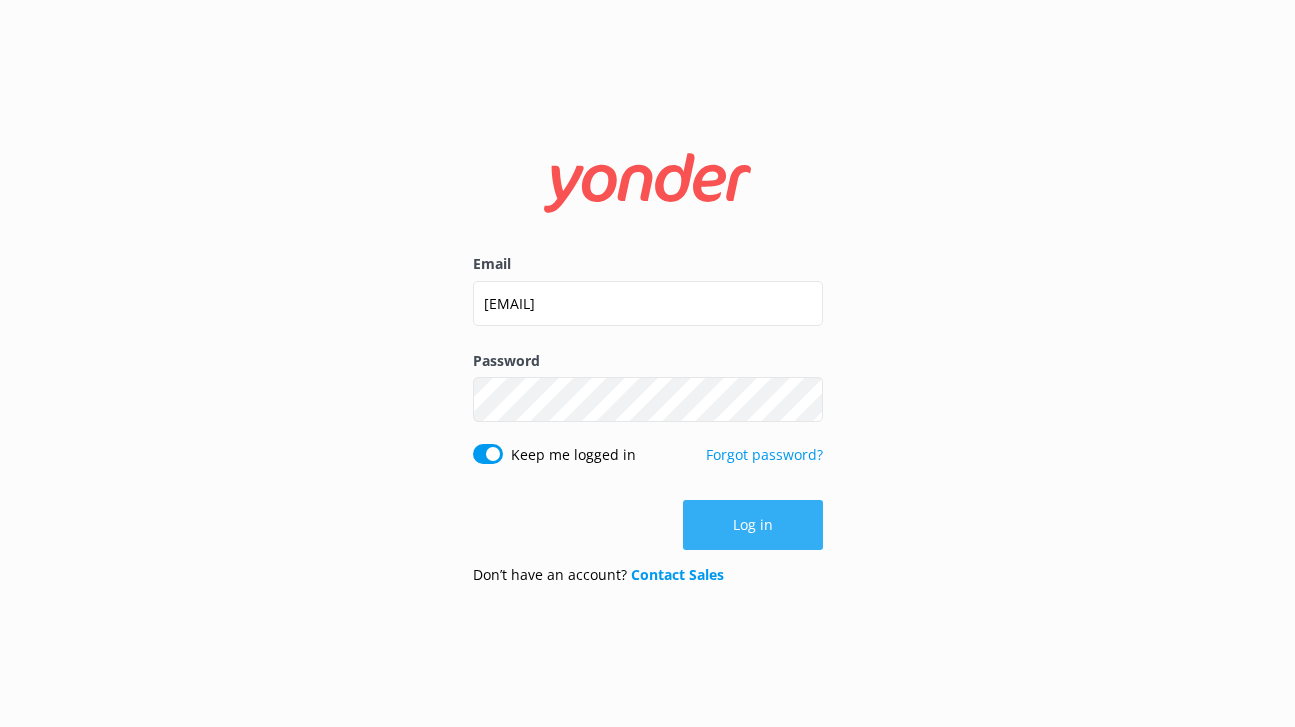 click on "Log in" at bounding box center [753, 525] 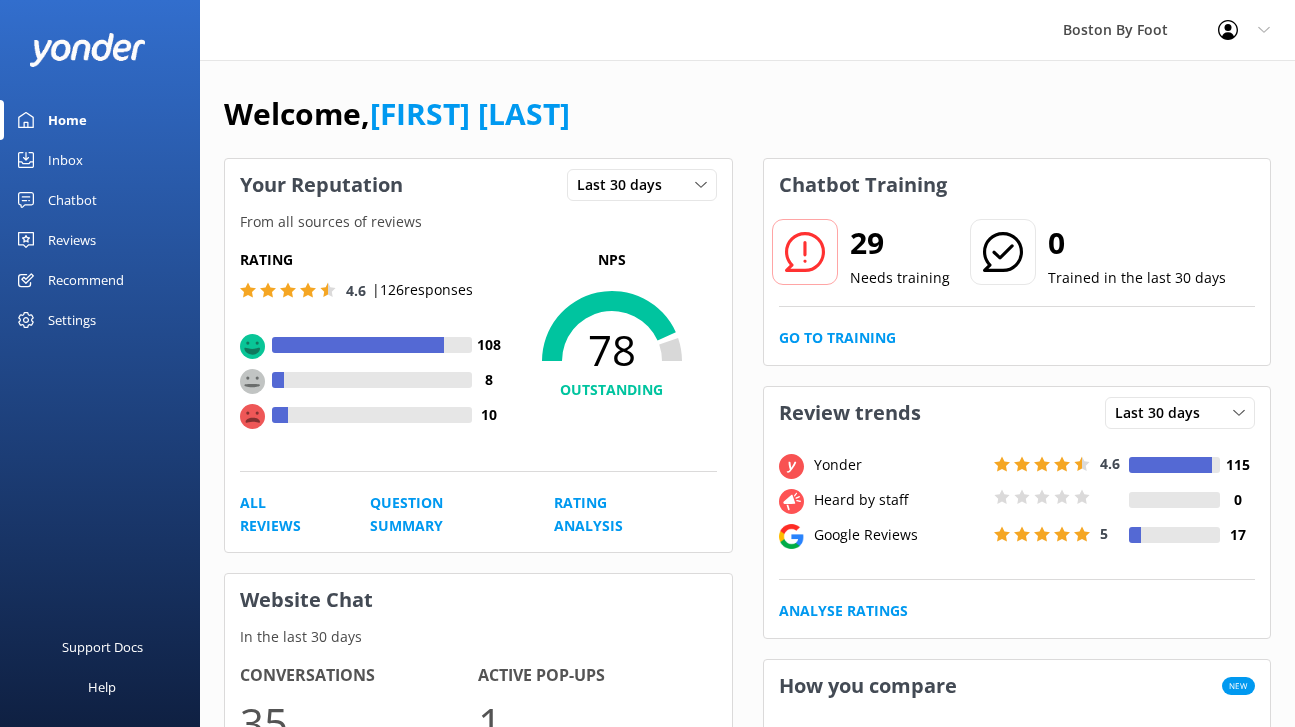 scroll, scrollTop: 0, scrollLeft: 0, axis: both 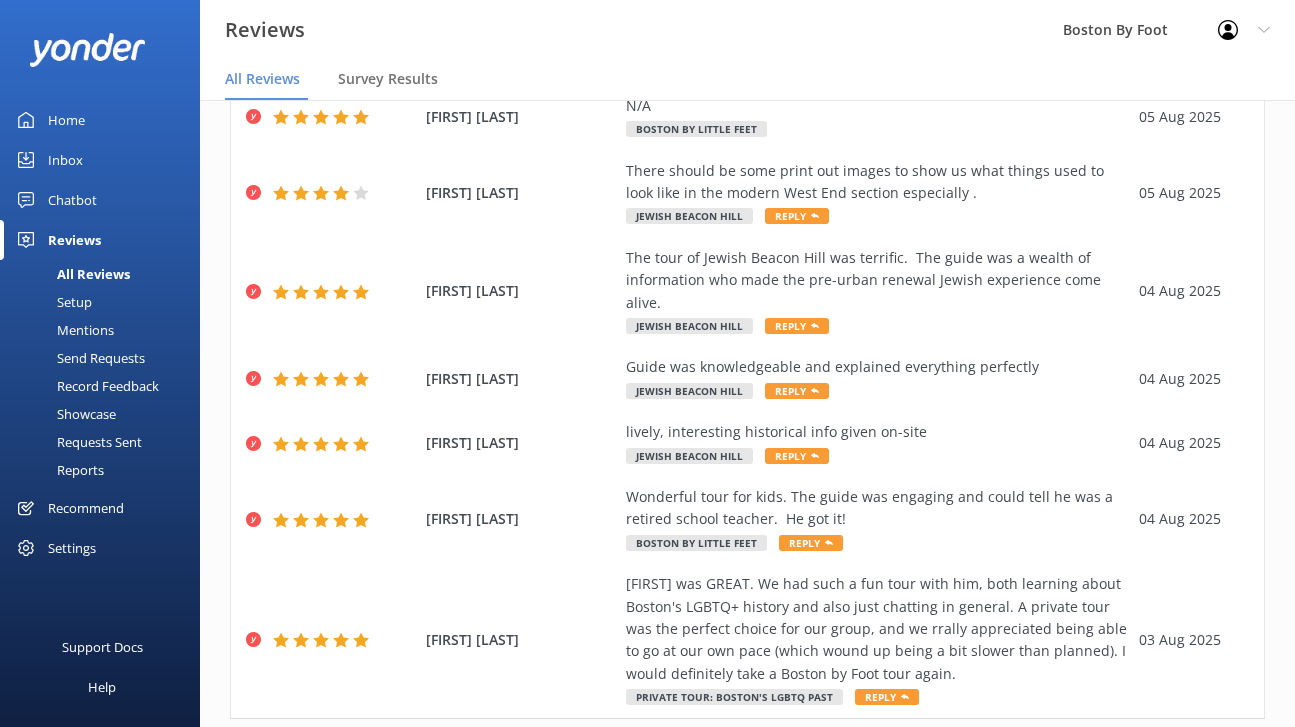 click on "3" at bounding box center [971, 760] 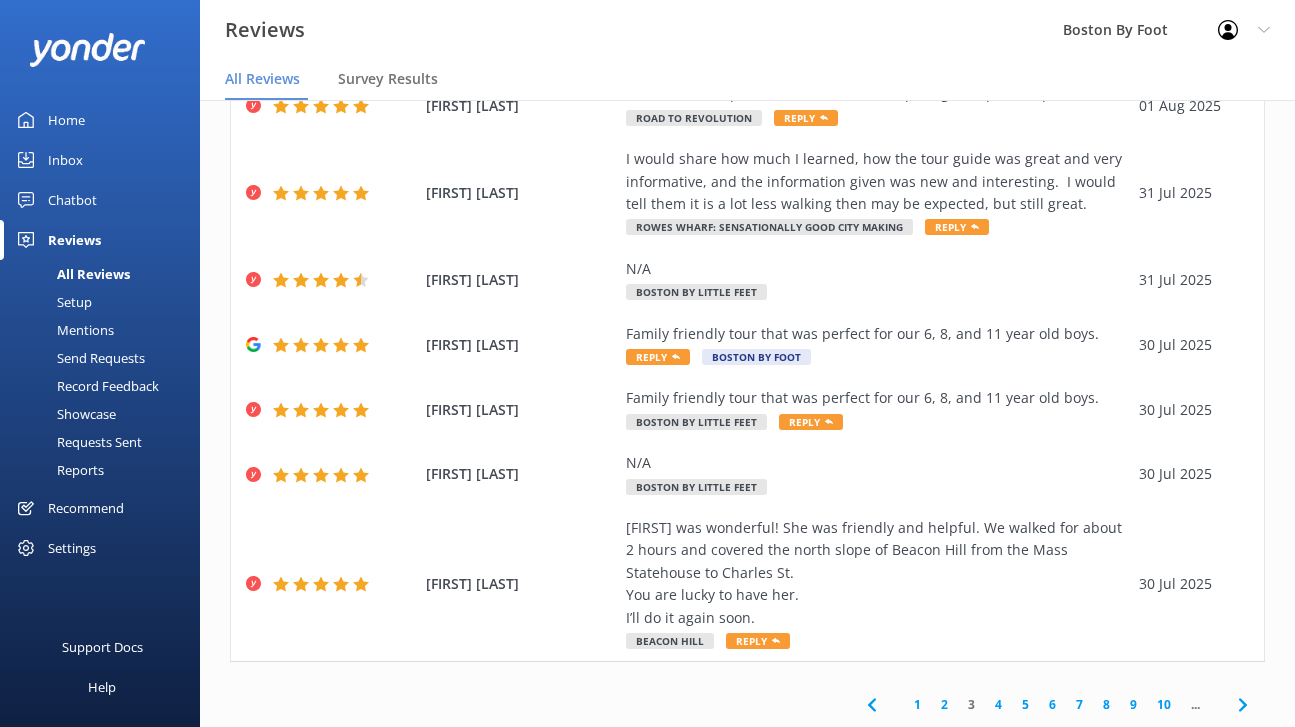 scroll, scrollTop: 509, scrollLeft: 0, axis: vertical 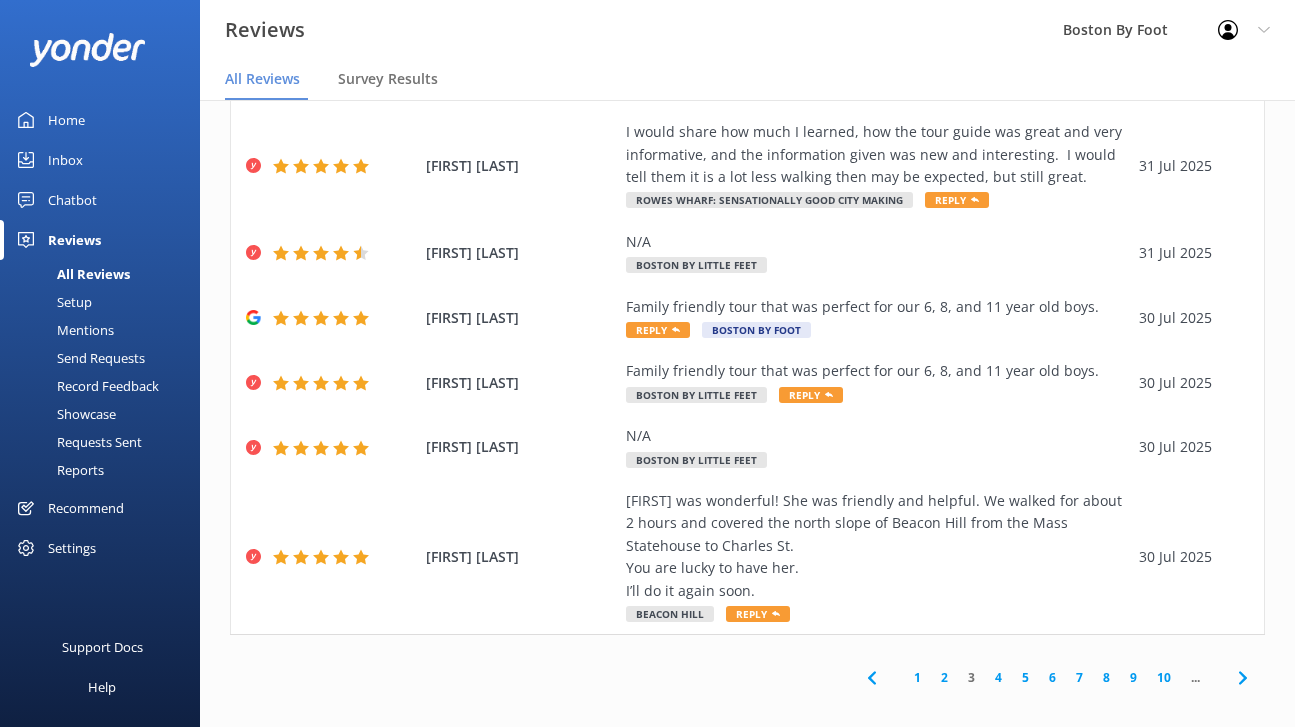 click on "2" at bounding box center (944, 677) 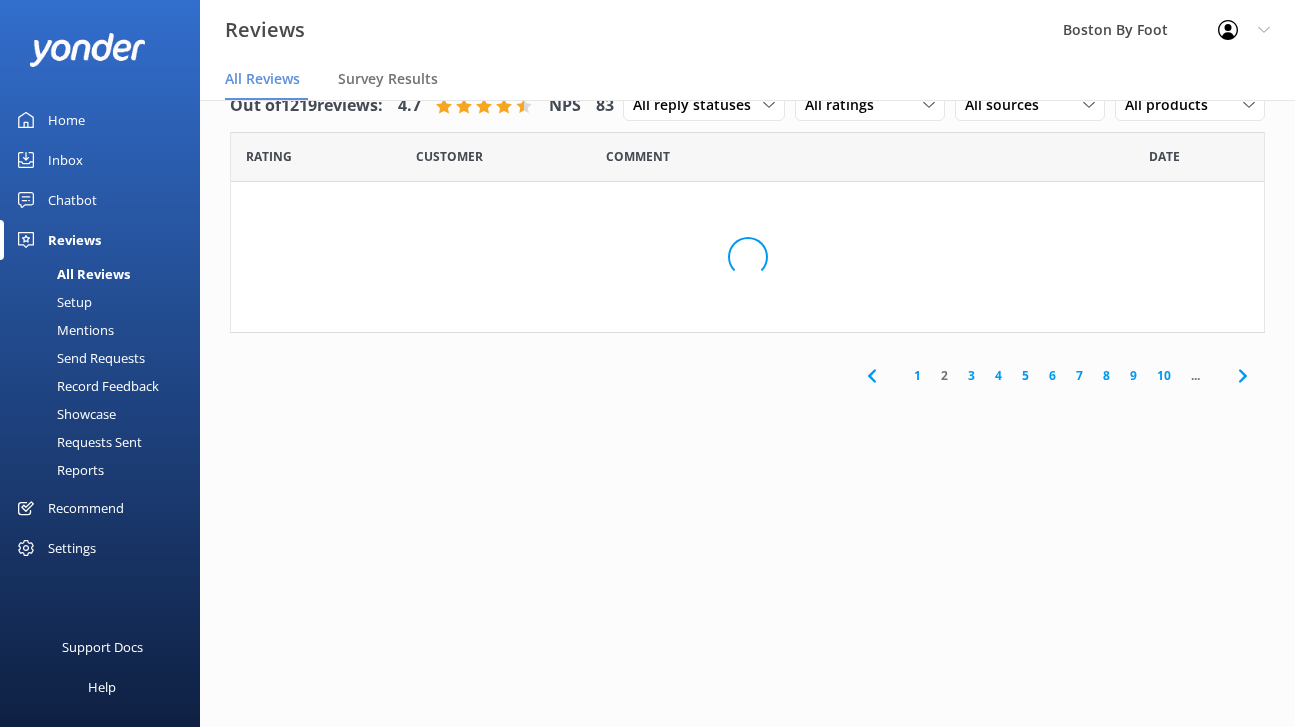scroll, scrollTop: 355, scrollLeft: 0, axis: vertical 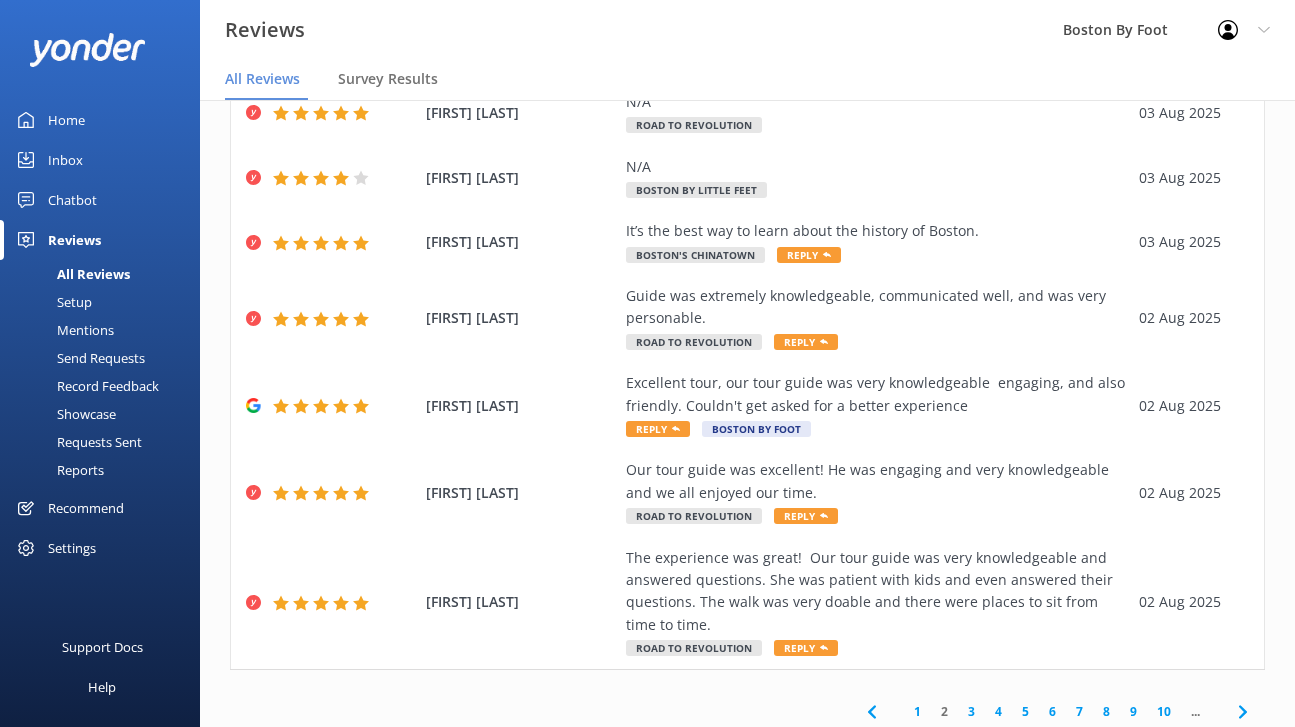 click on "3" at bounding box center (971, 711) 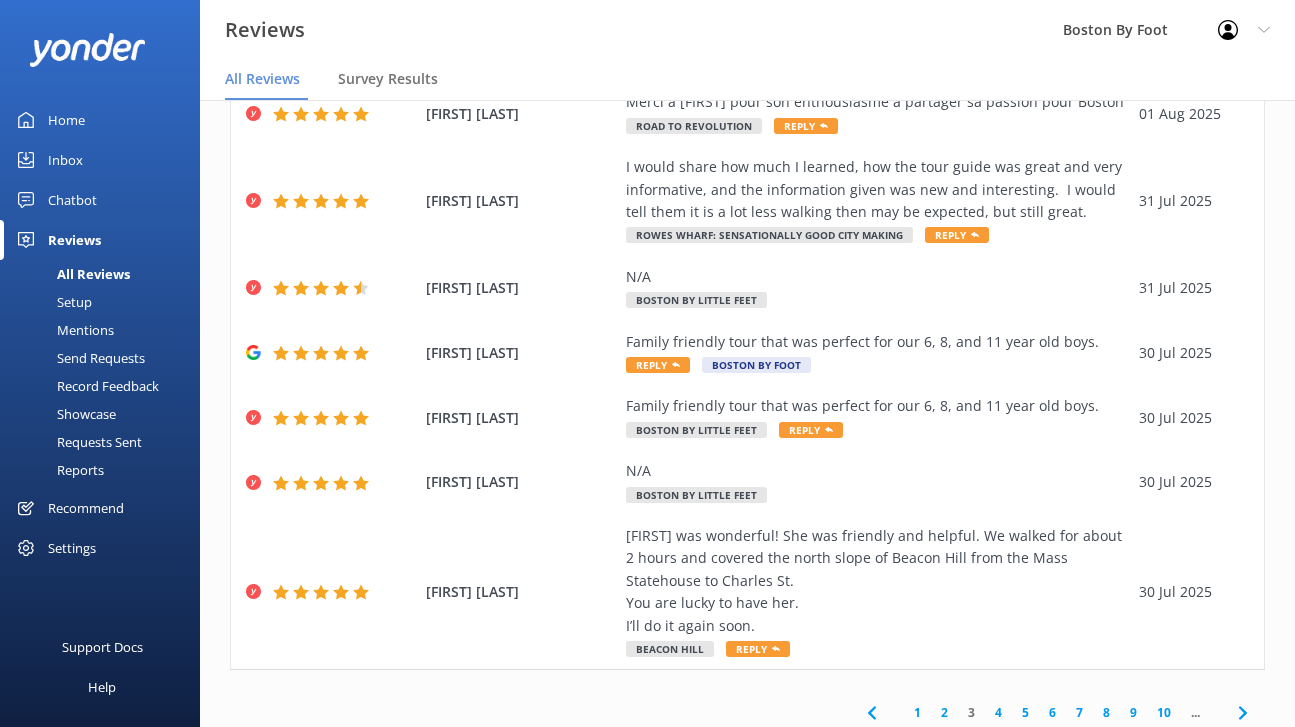 scroll, scrollTop: 509, scrollLeft: 0, axis: vertical 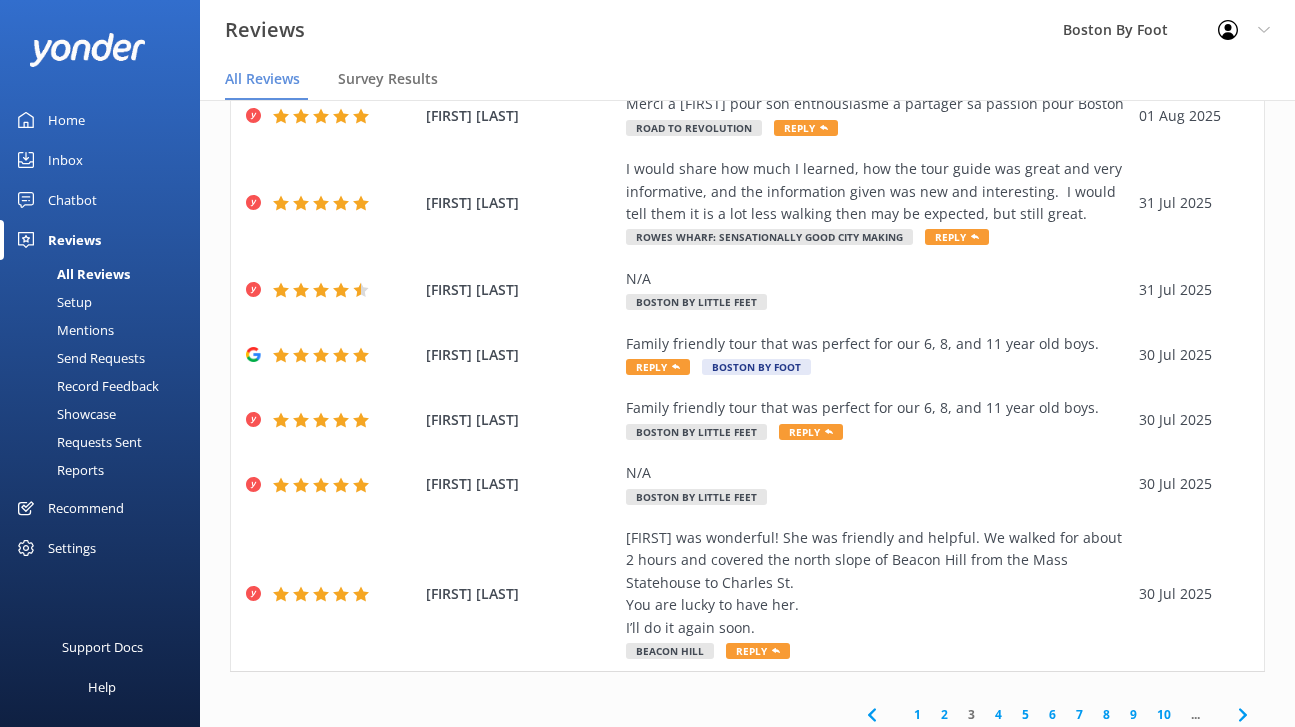 click on "4" at bounding box center (998, 714) 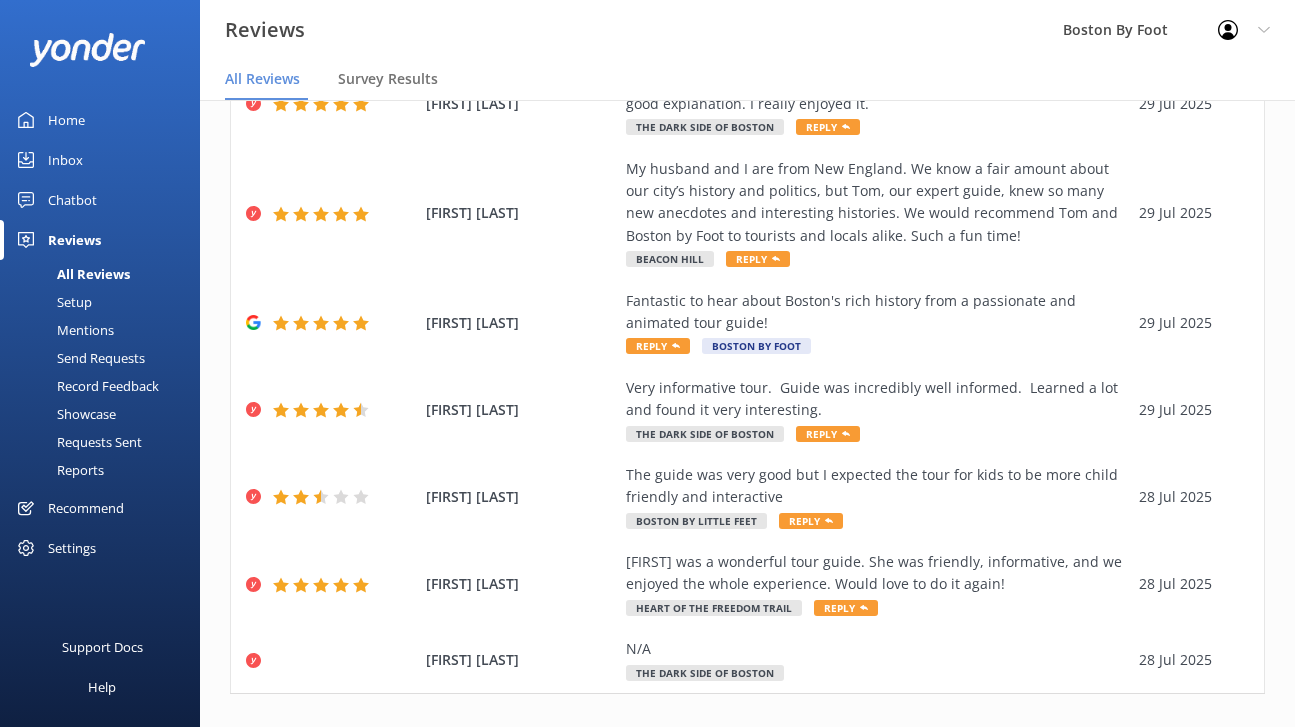 scroll, scrollTop: 641, scrollLeft: 0, axis: vertical 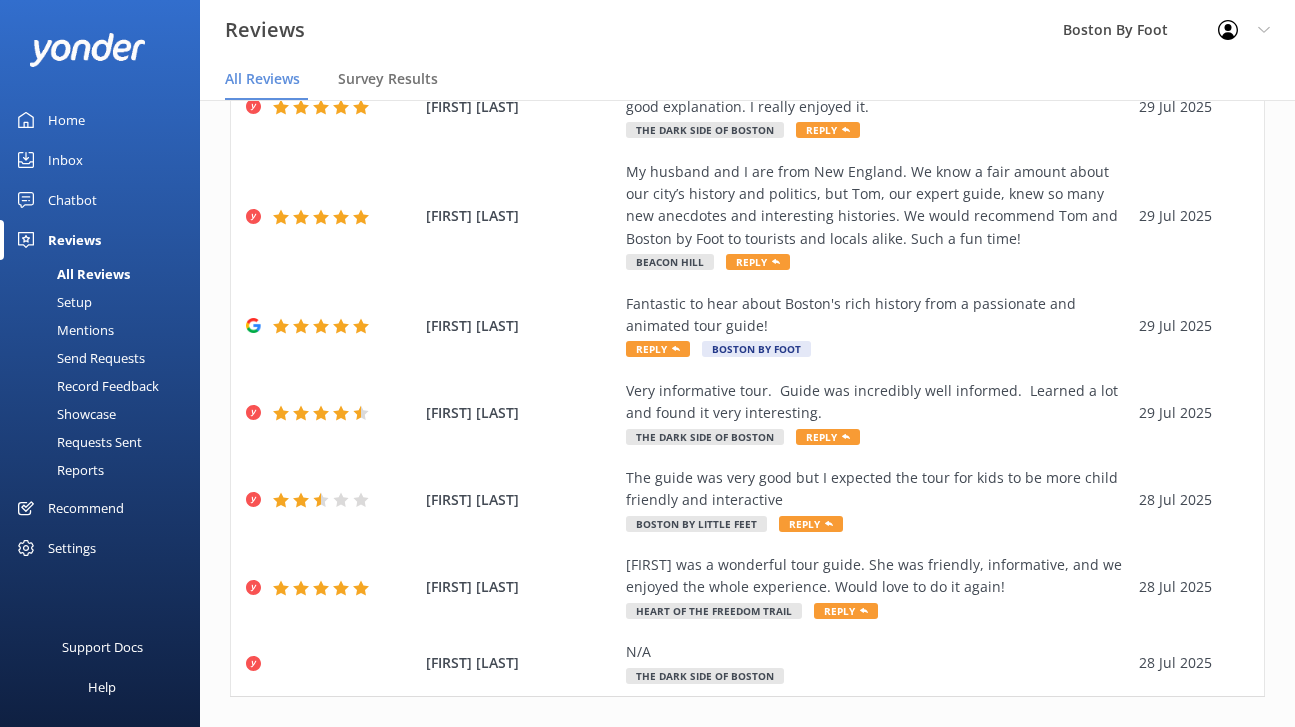 click on "5" at bounding box center (1025, 739) 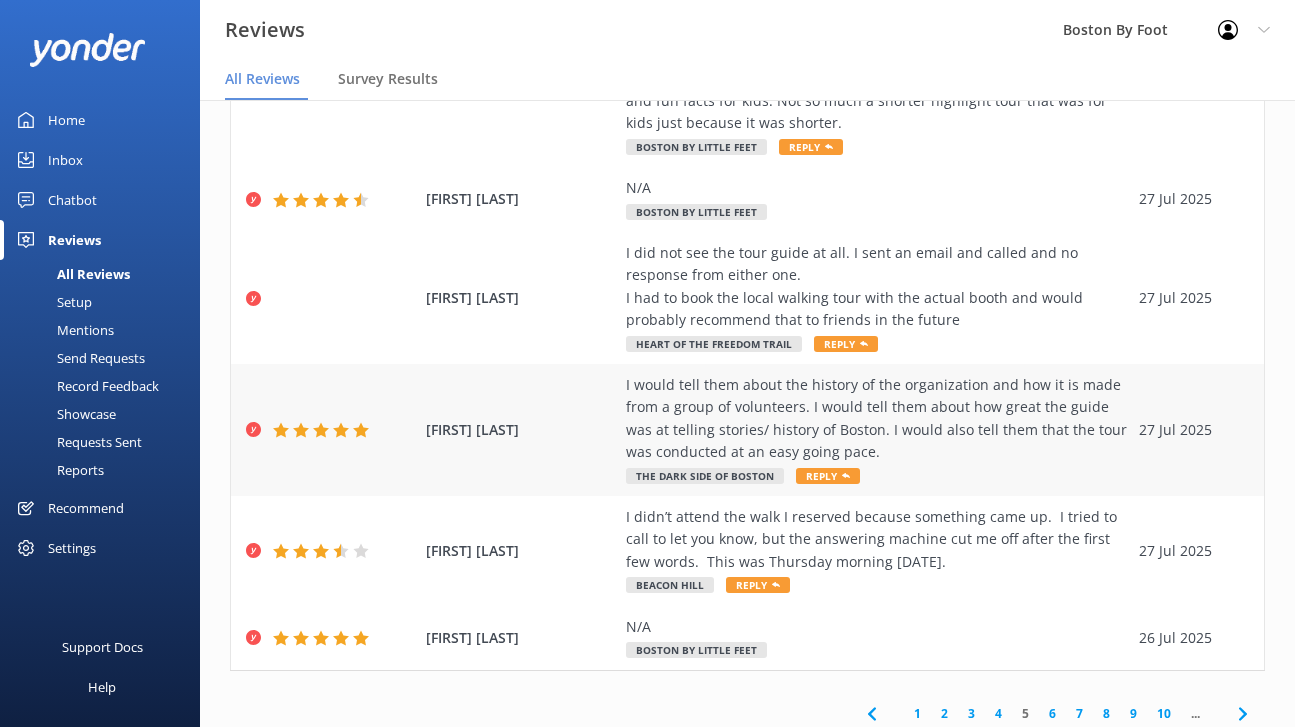 scroll, scrollTop: 509, scrollLeft: 0, axis: vertical 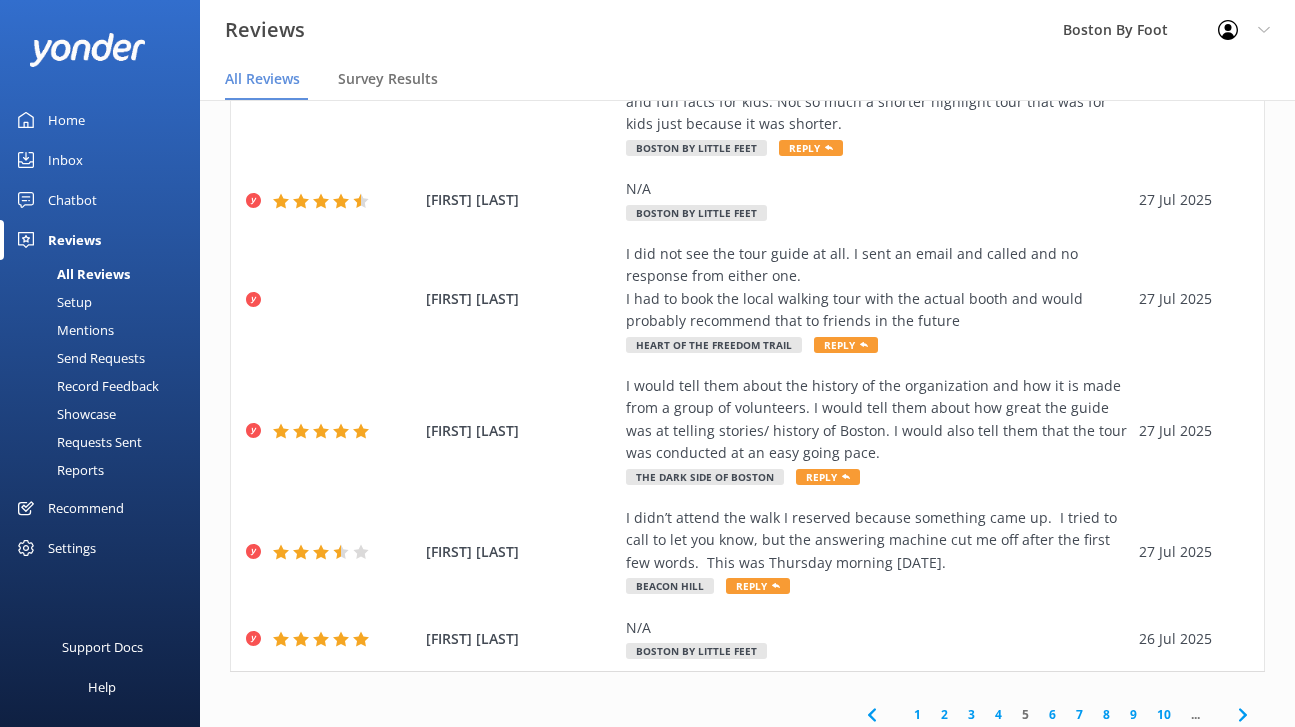 click on "6" at bounding box center [1052, 714] 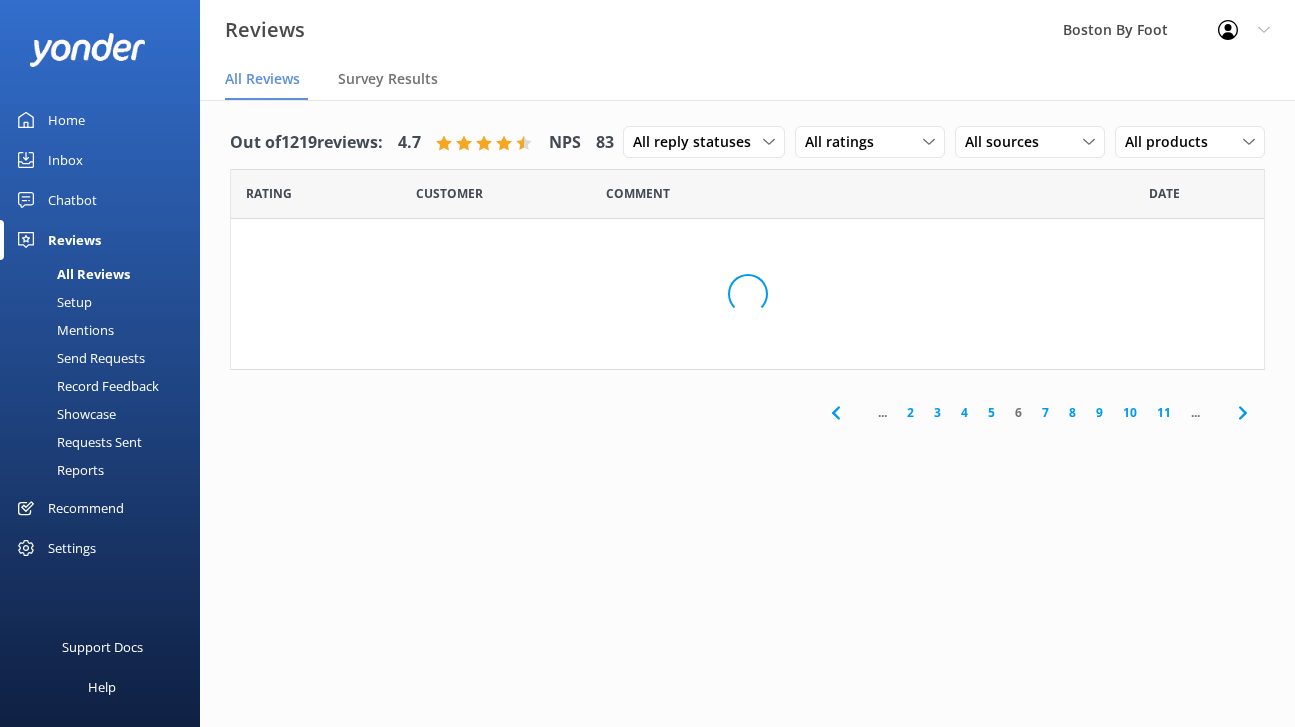 scroll, scrollTop: 0, scrollLeft: 0, axis: both 